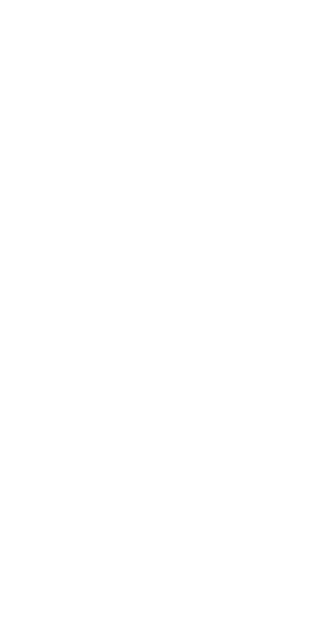 scroll, scrollTop: 0, scrollLeft: 0, axis: both 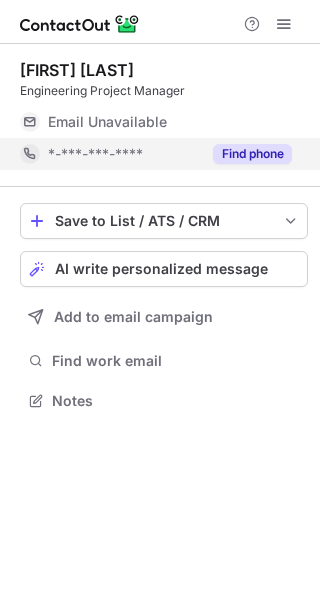 click on "Find phone" at bounding box center [252, 154] 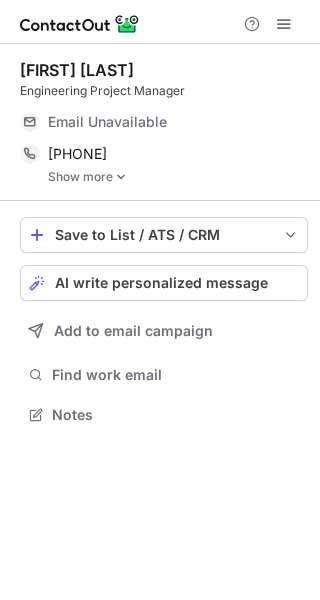 scroll, scrollTop: 10, scrollLeft: 10, axis: both 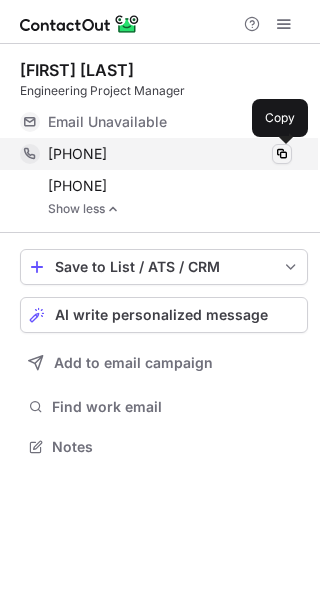 click at bounding box center [282, 154] 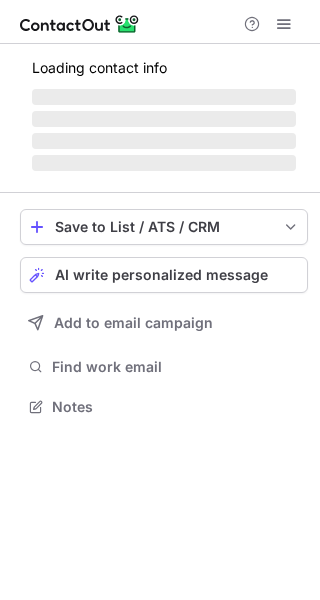 scroll, scrollTop: 0, scrollLeft: 0, axis: both 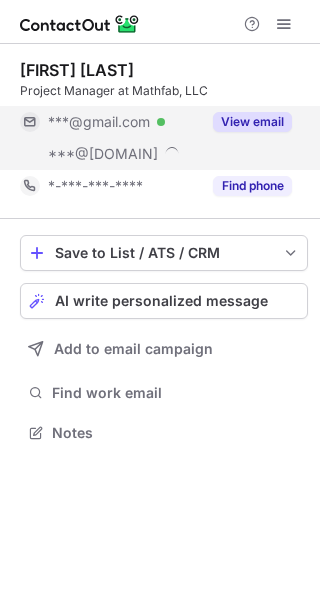 click on "View email" at bounding box center [246, 122] 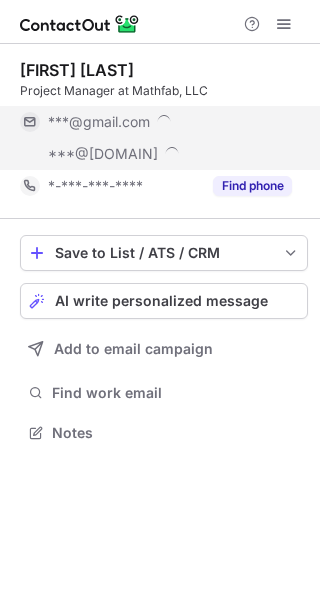 scroll, scrollTop: 10, scrollLeft: 10, axis: both 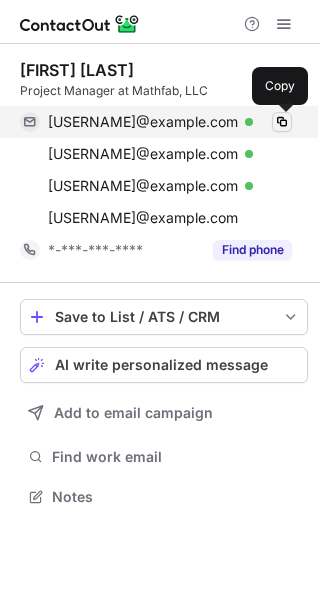 click at bounding box center (282, 122) 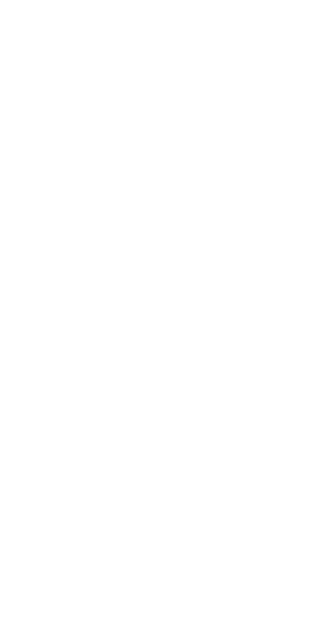 scroll, scrollTop: 0, scrollLeft: 0, axis: both 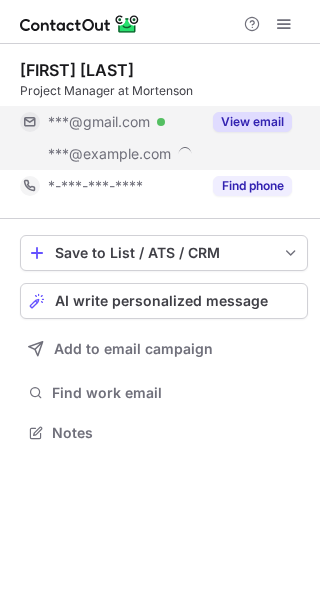 click on "View email" at bounding box center (252, 122) 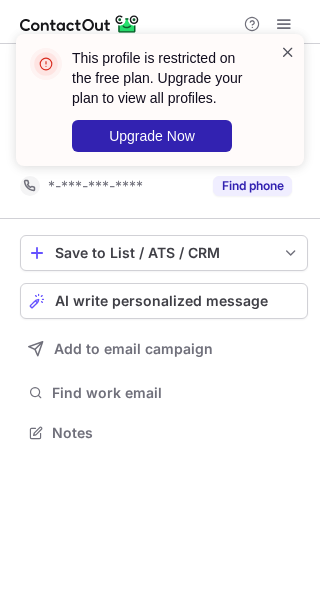 click at bounding box center [288, 52] 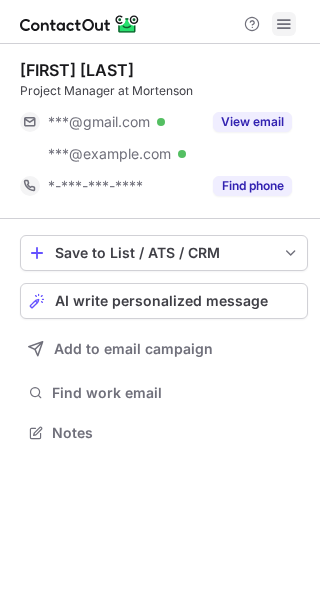 click at bounding box center (284, 24) 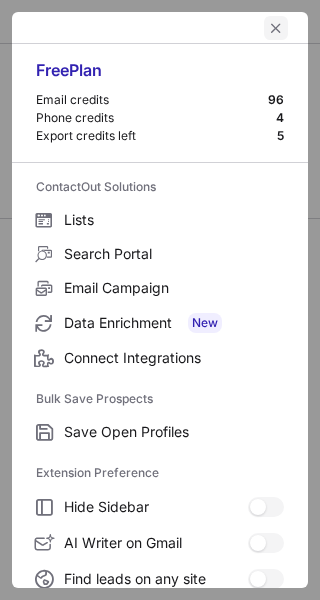 click at bounding box center (276, 28) 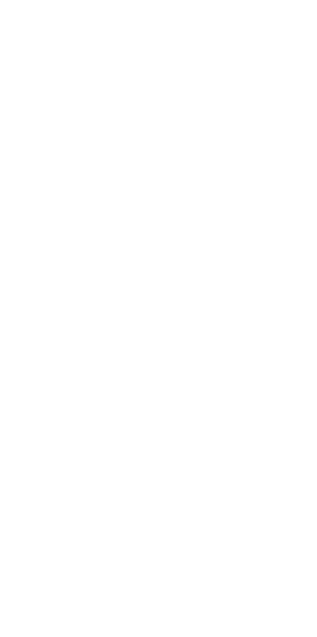 scroll, scrollTop: 0, scrollLeft: 0, axis: both 